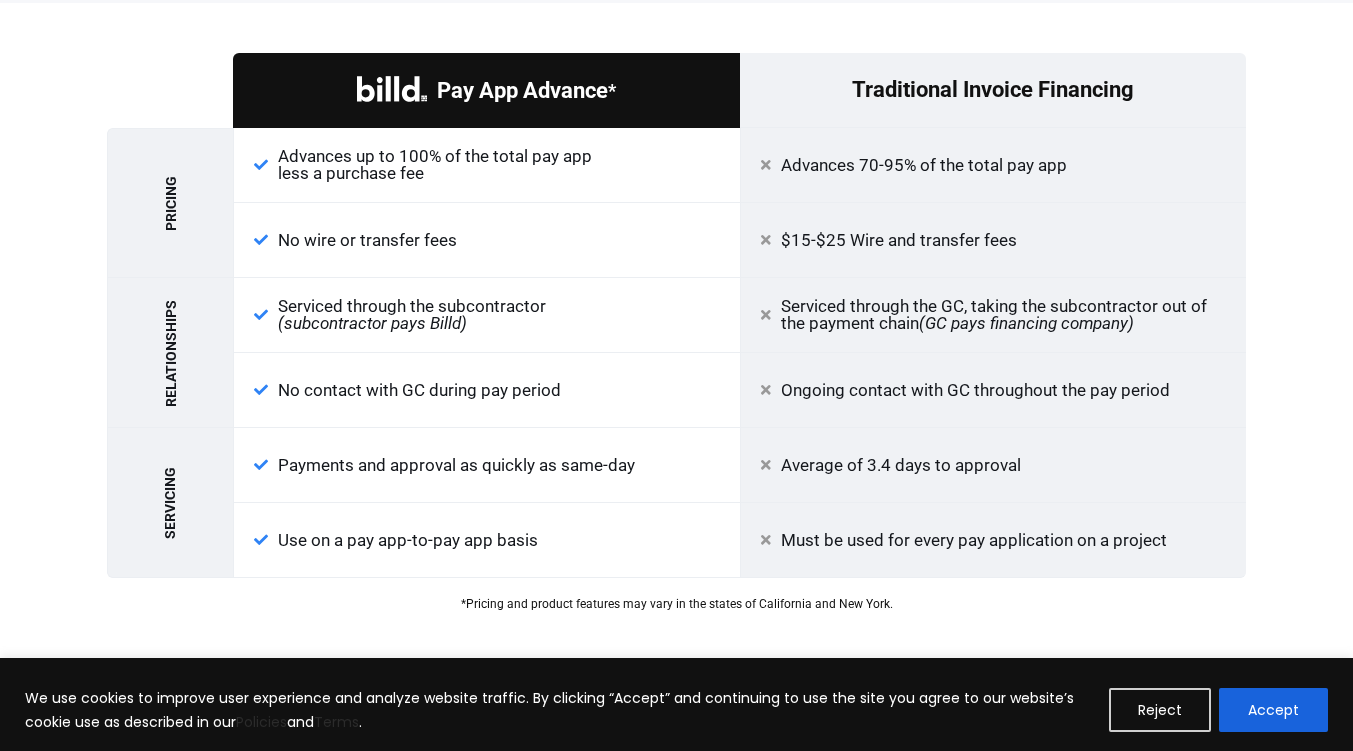scroll, scrollTop: 2117, scrollLeft: 0, axis: vertical 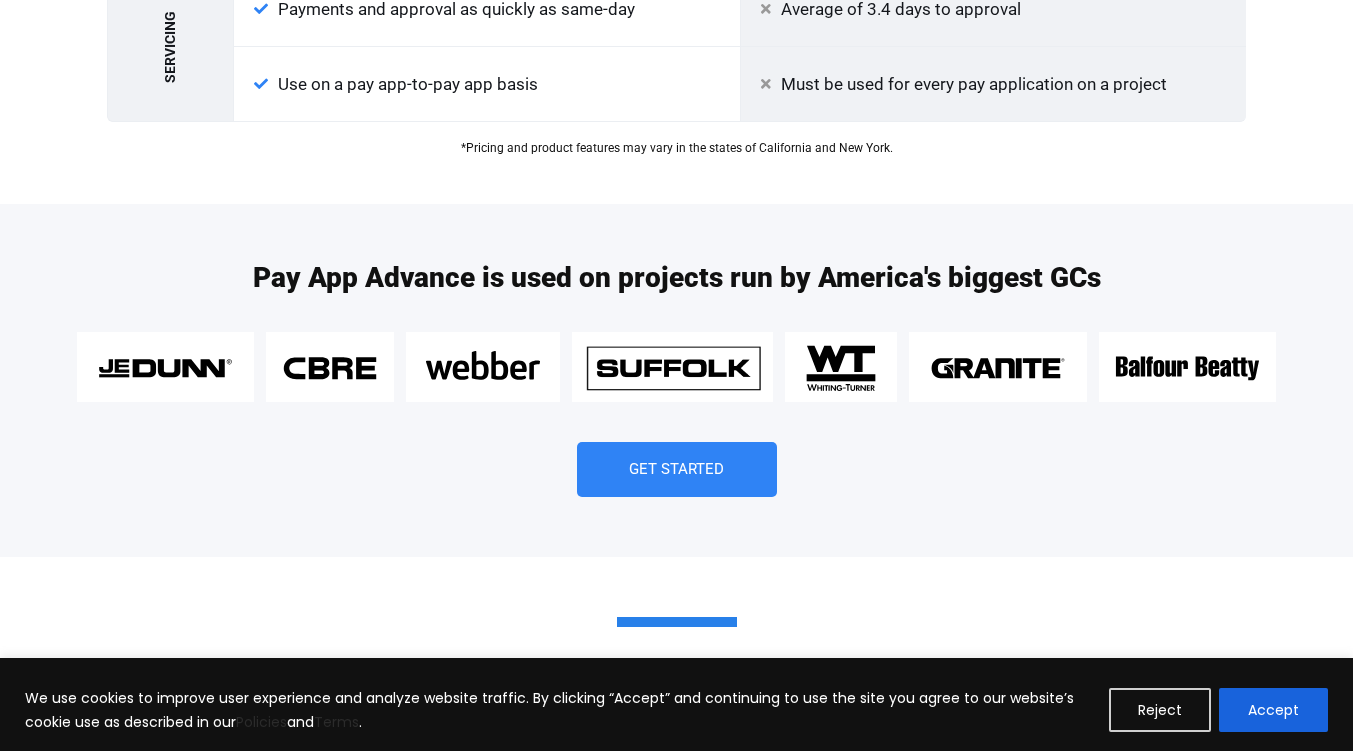 click on "Get Started" at bounding box center (676, 469) 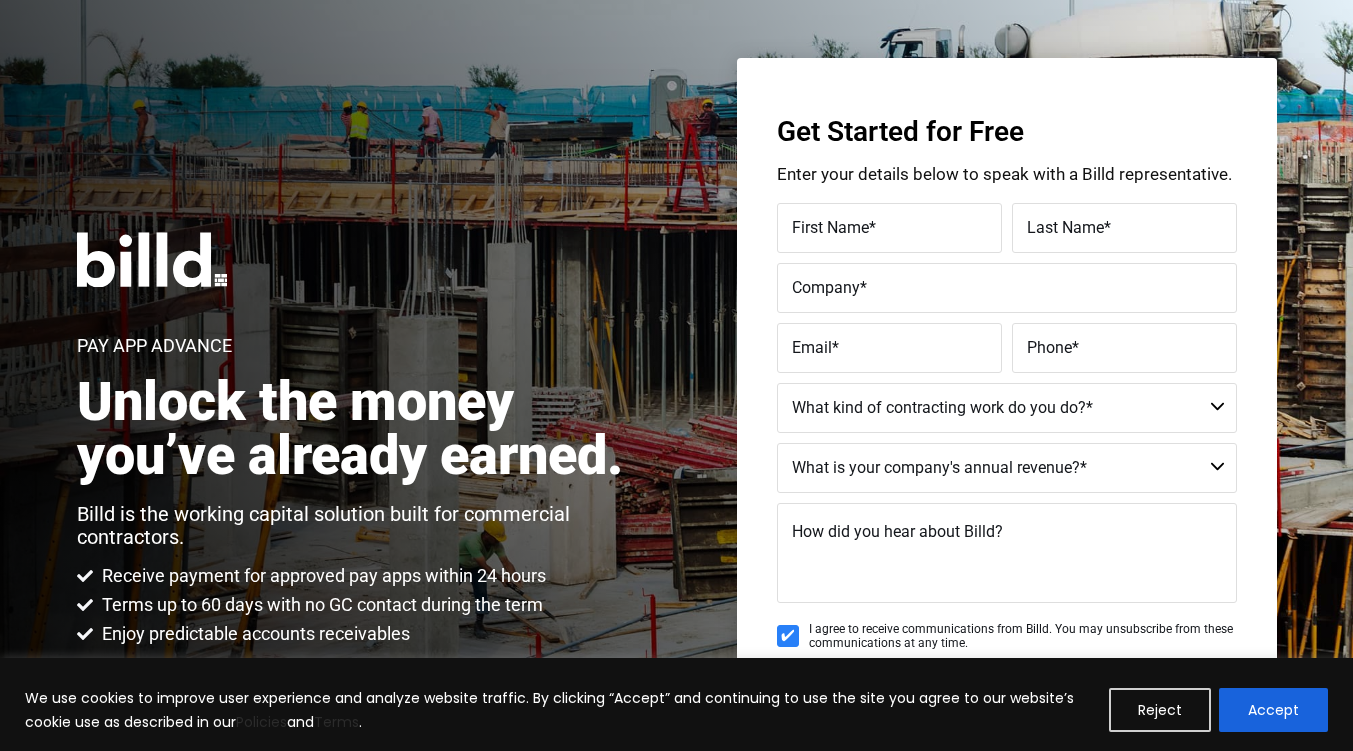 scroll, scrollTop: 46, scrollLeft: 0, axis: vertical 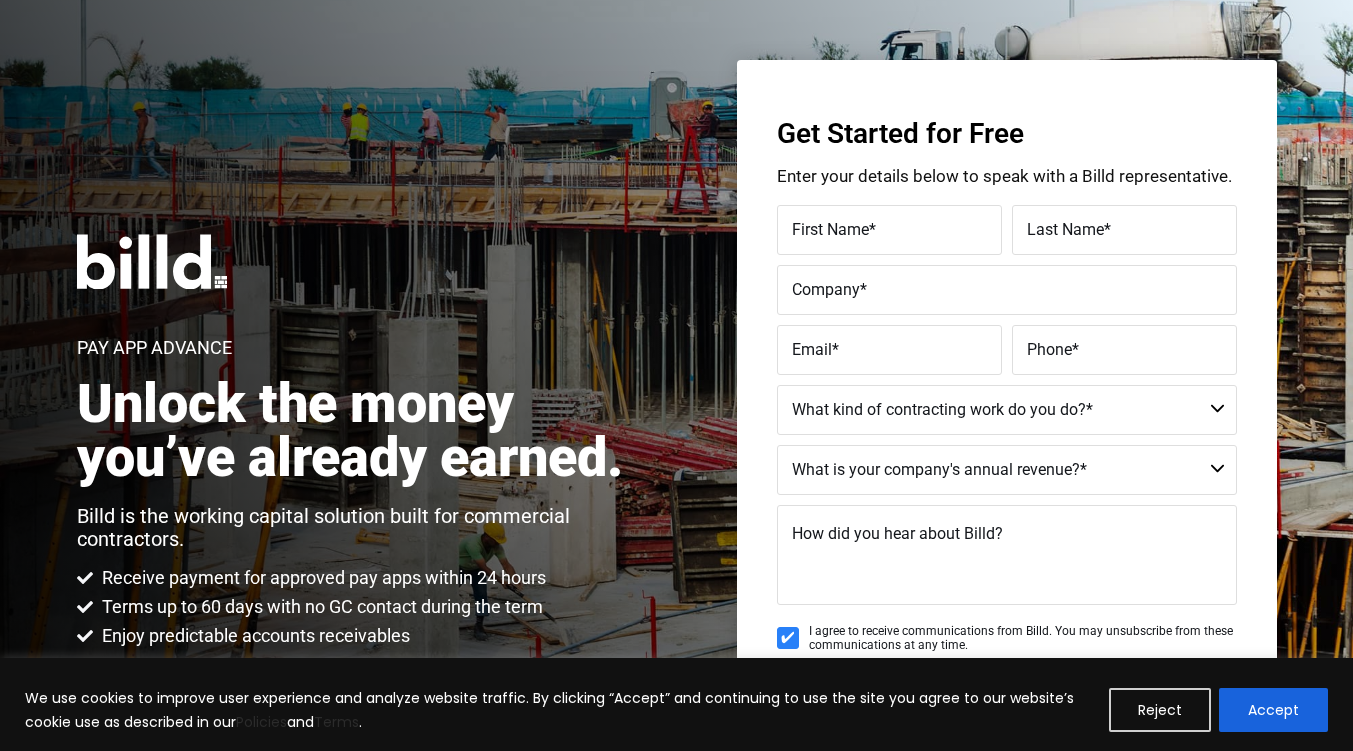 click on "First Name" at bounding box center [830, 229] 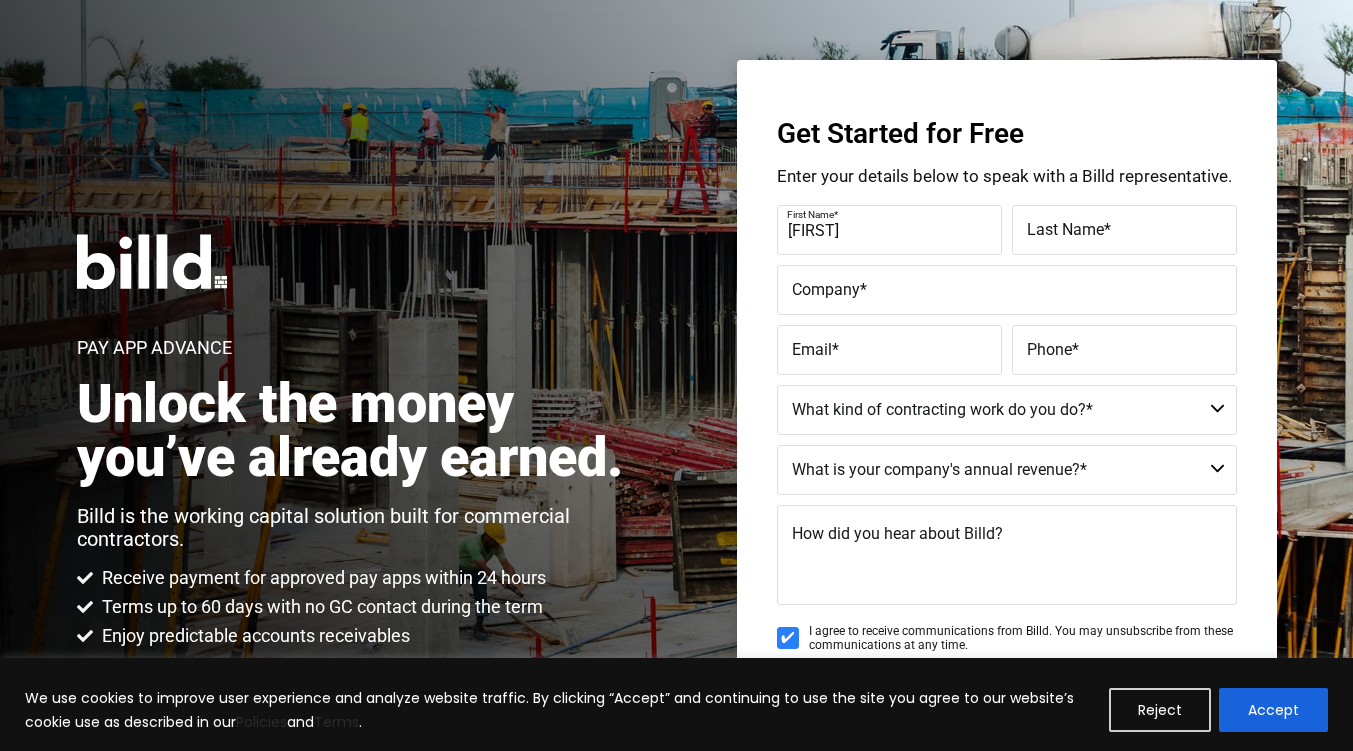 type on "[FIRST]" 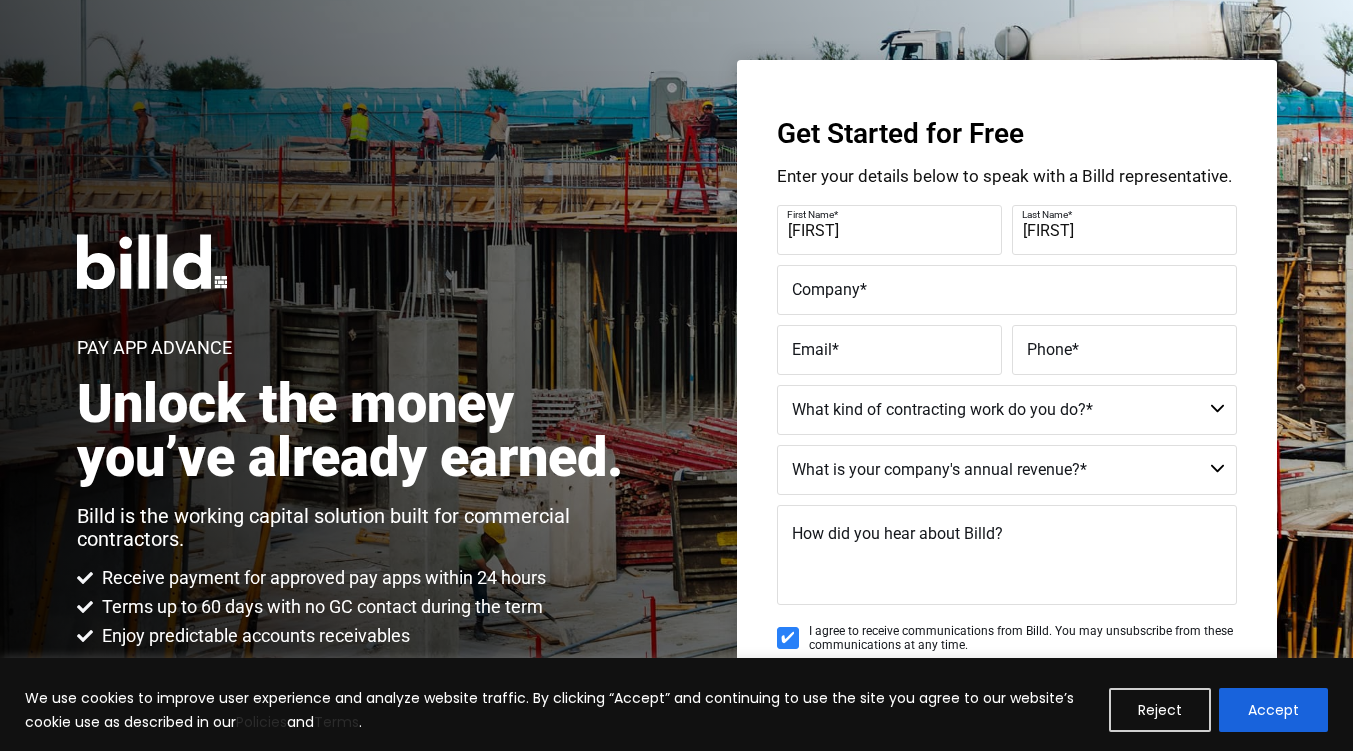 type on "[FIRST]" 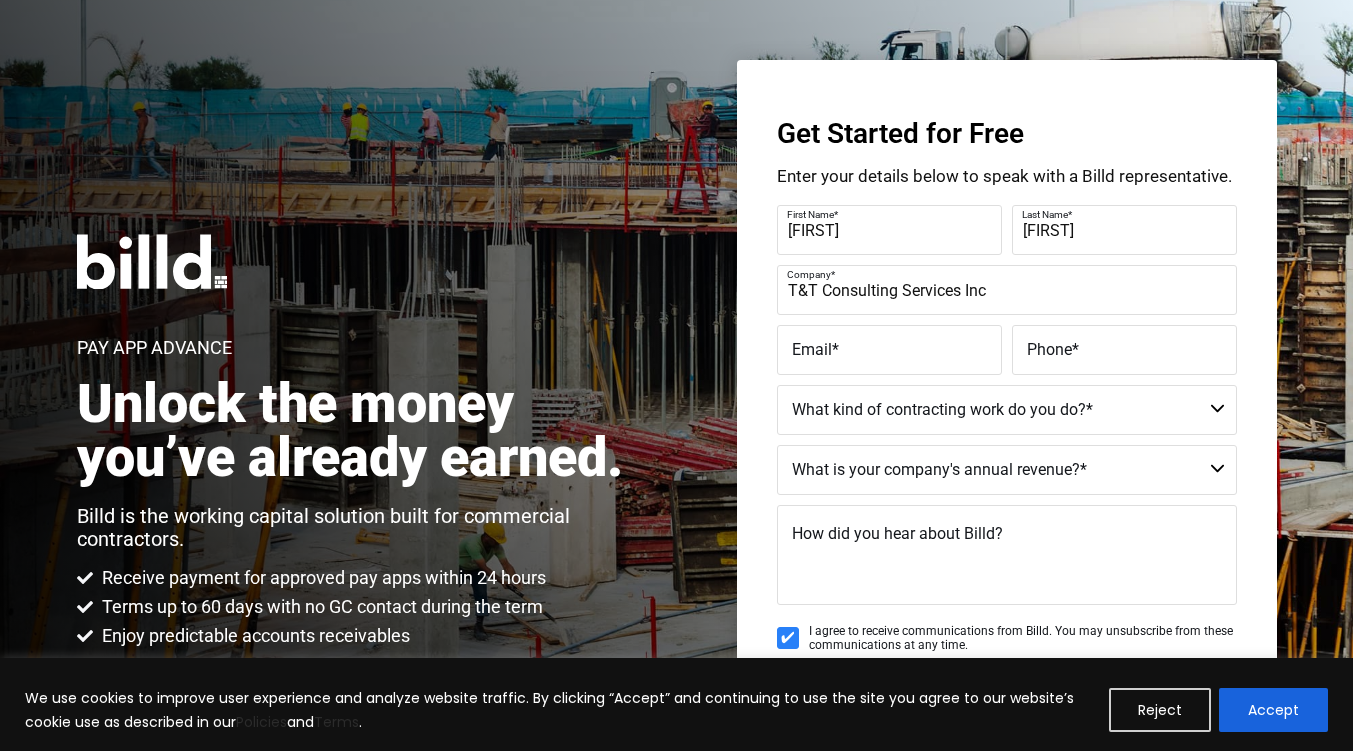 type on "T&T Consulting Services Inc" 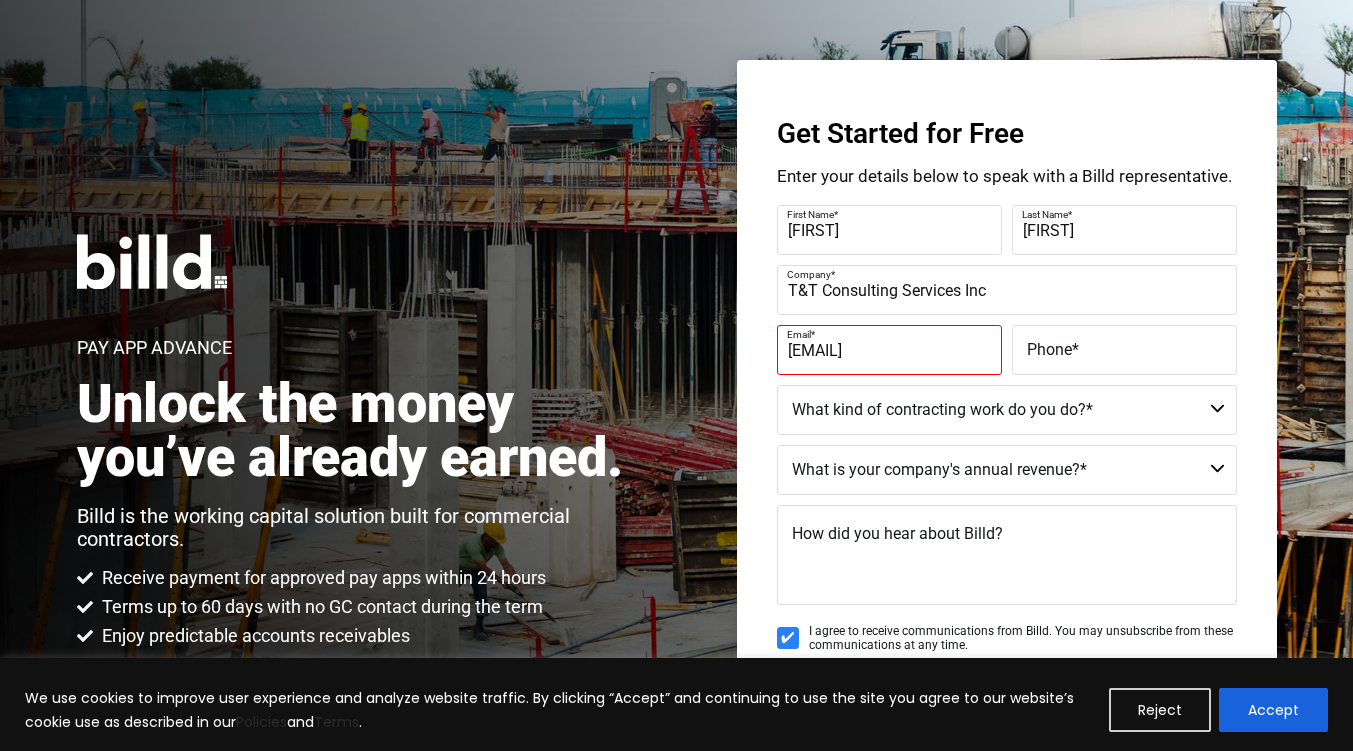 type on "[EMAIL]" 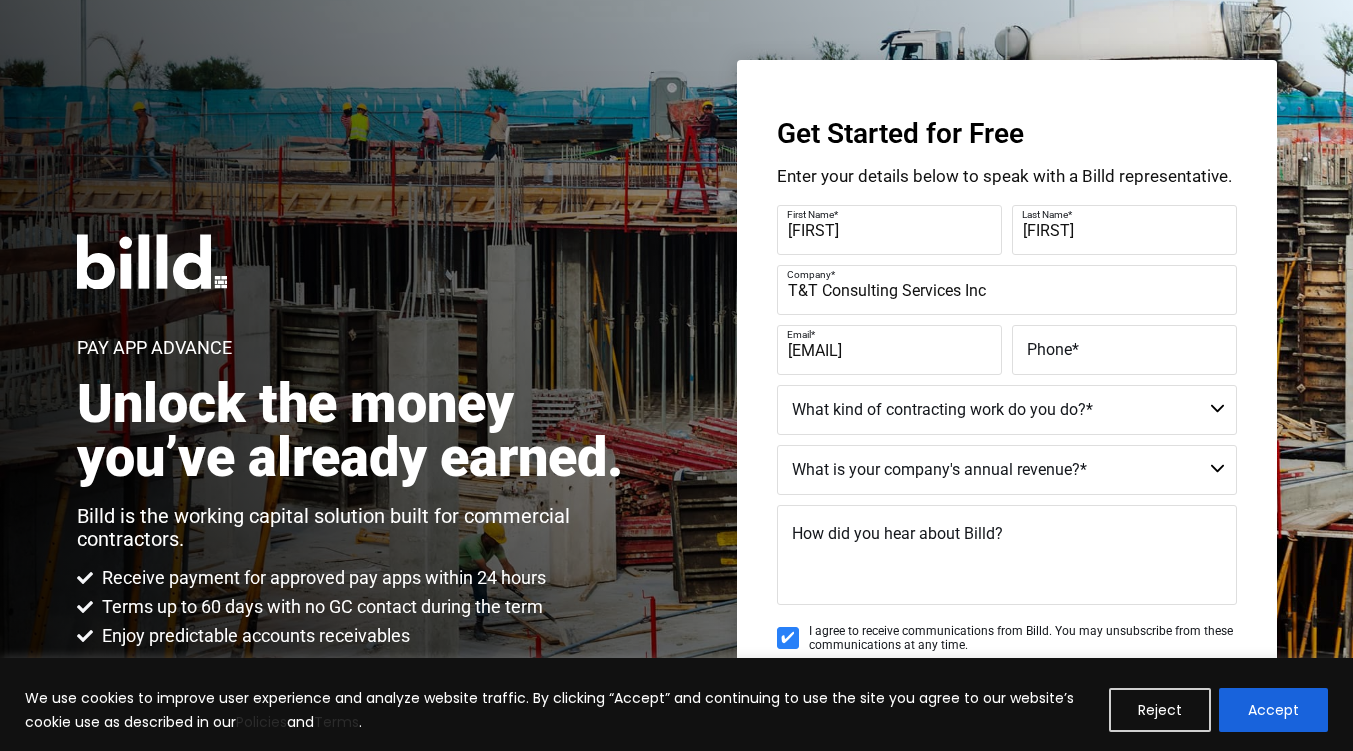 click on "Phone" at bounding box center (1049, 349) 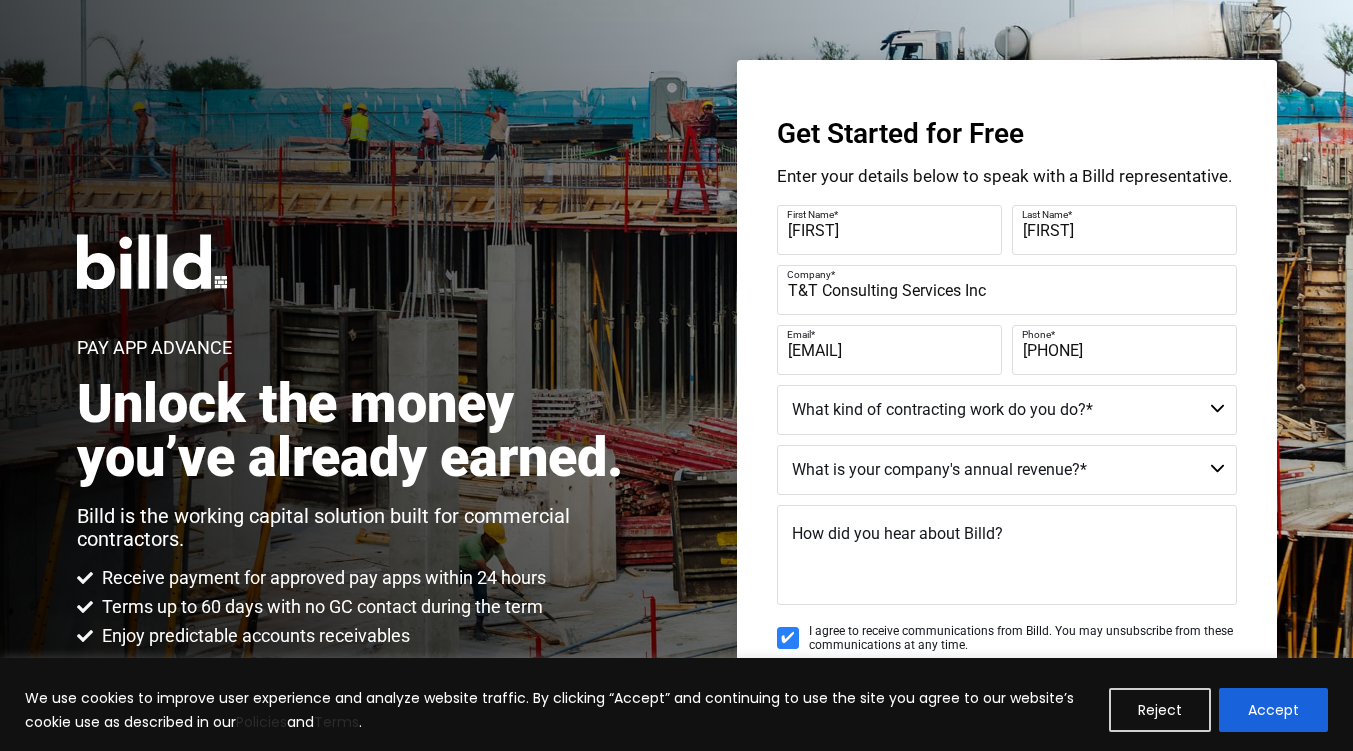 type on "[PHONE]" 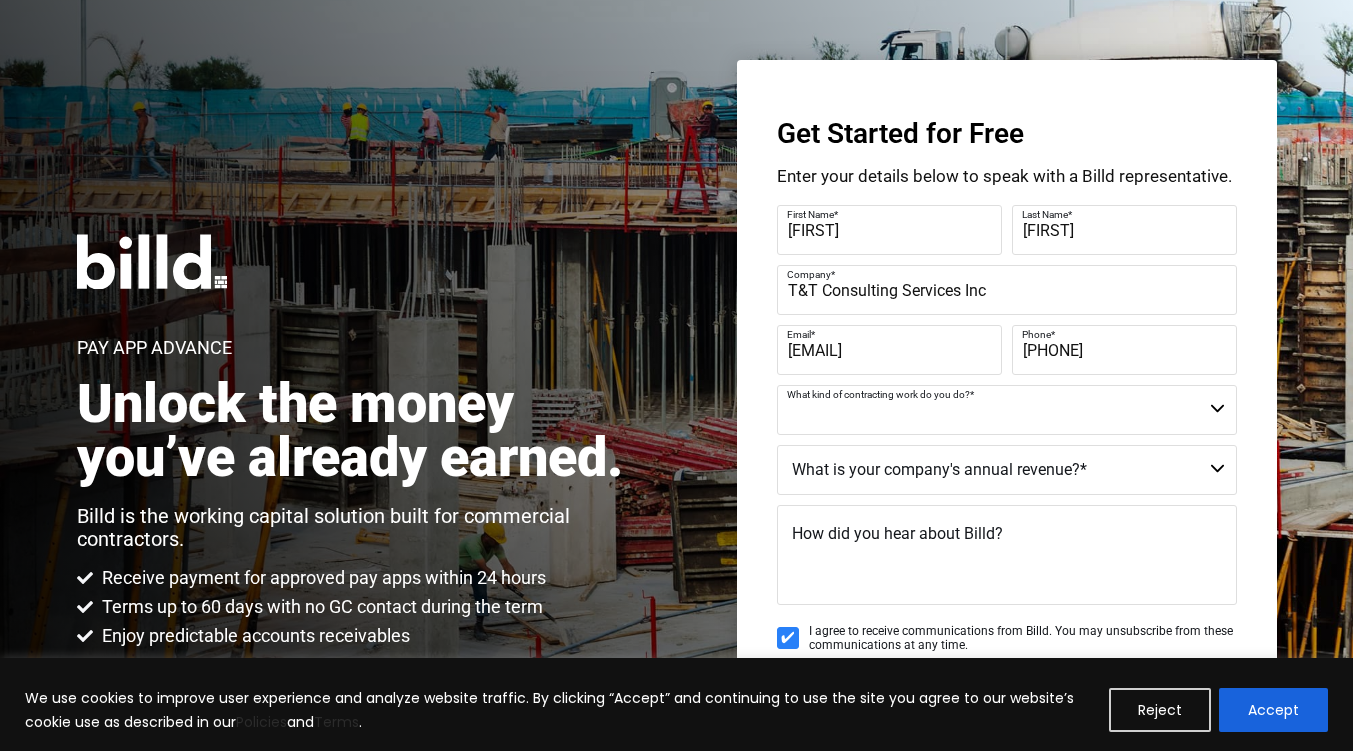 click on "Commercial Commercial and Residential Residential Not a Contractor" at bounding box center [1007, 410] 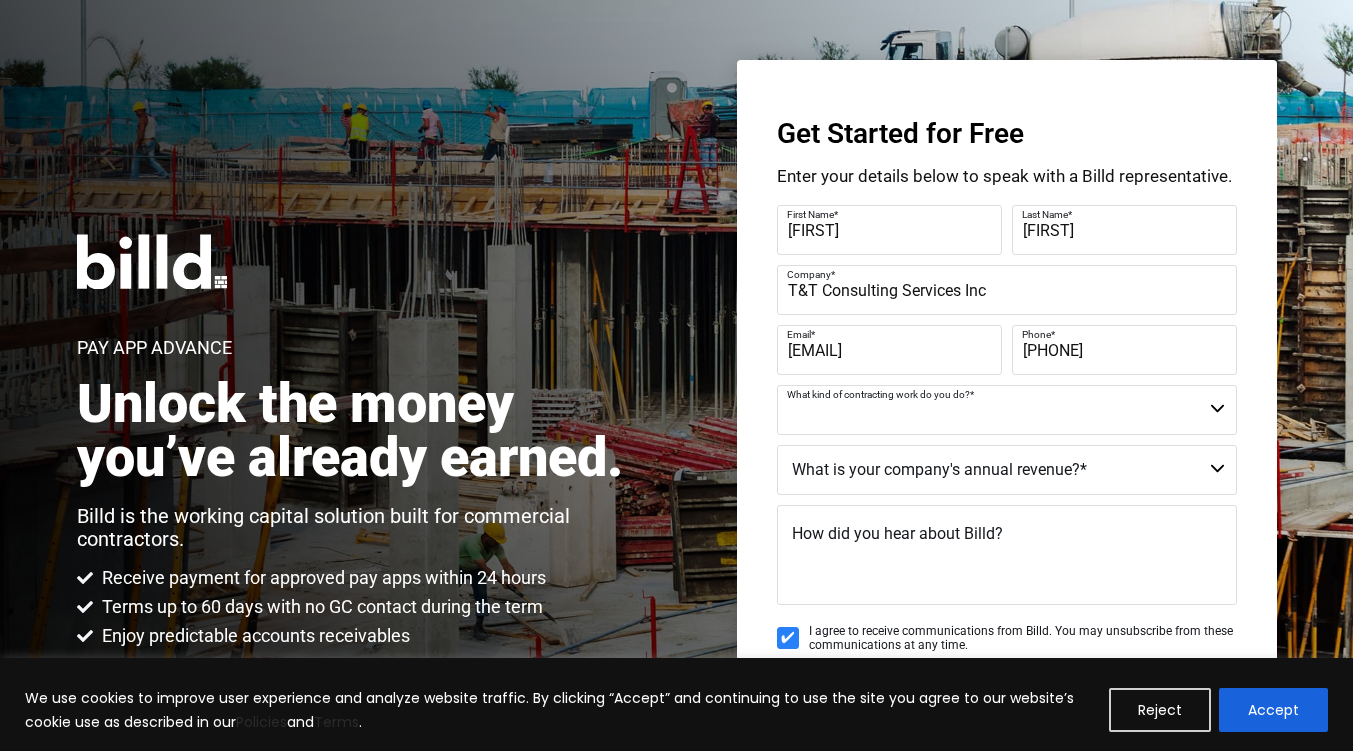 select on "Not a Contractor" 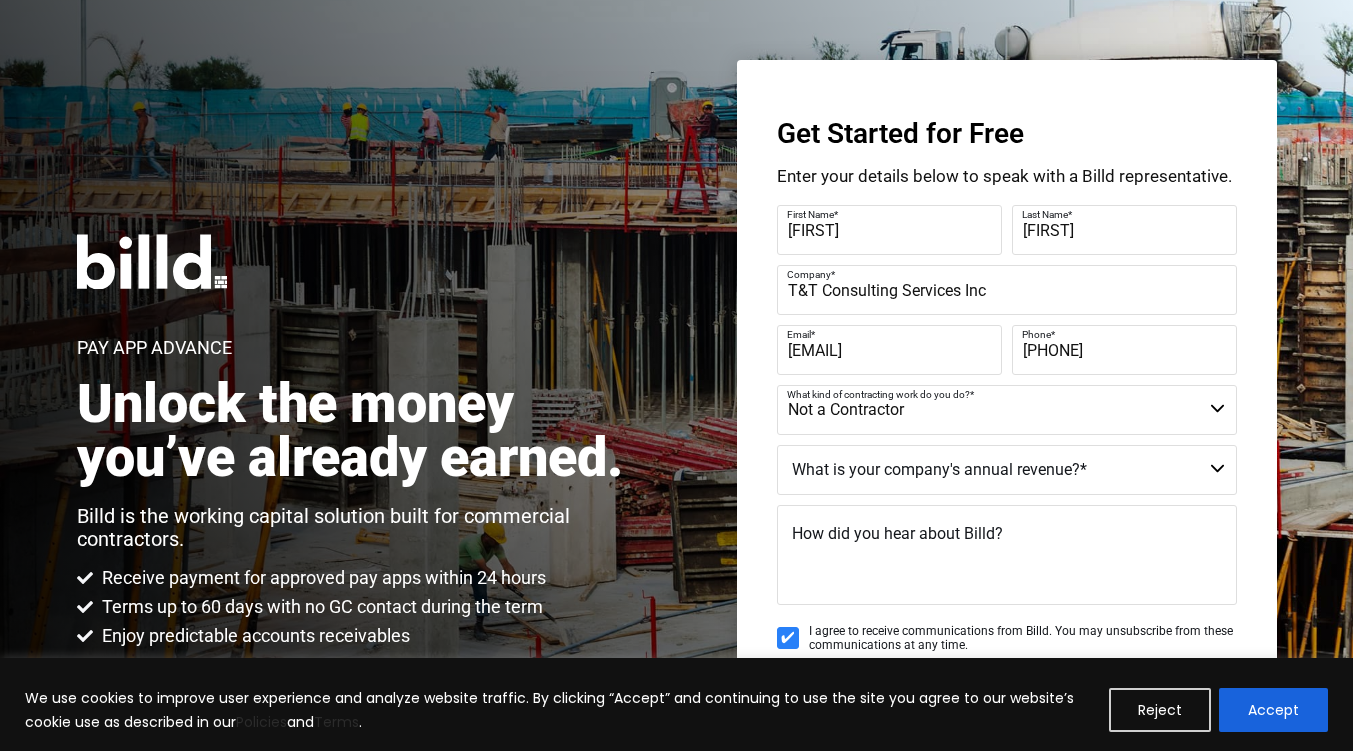 click on "Commercial Commercial and Residential Residential Not a Contractor" at bounding box center (1007, 410) 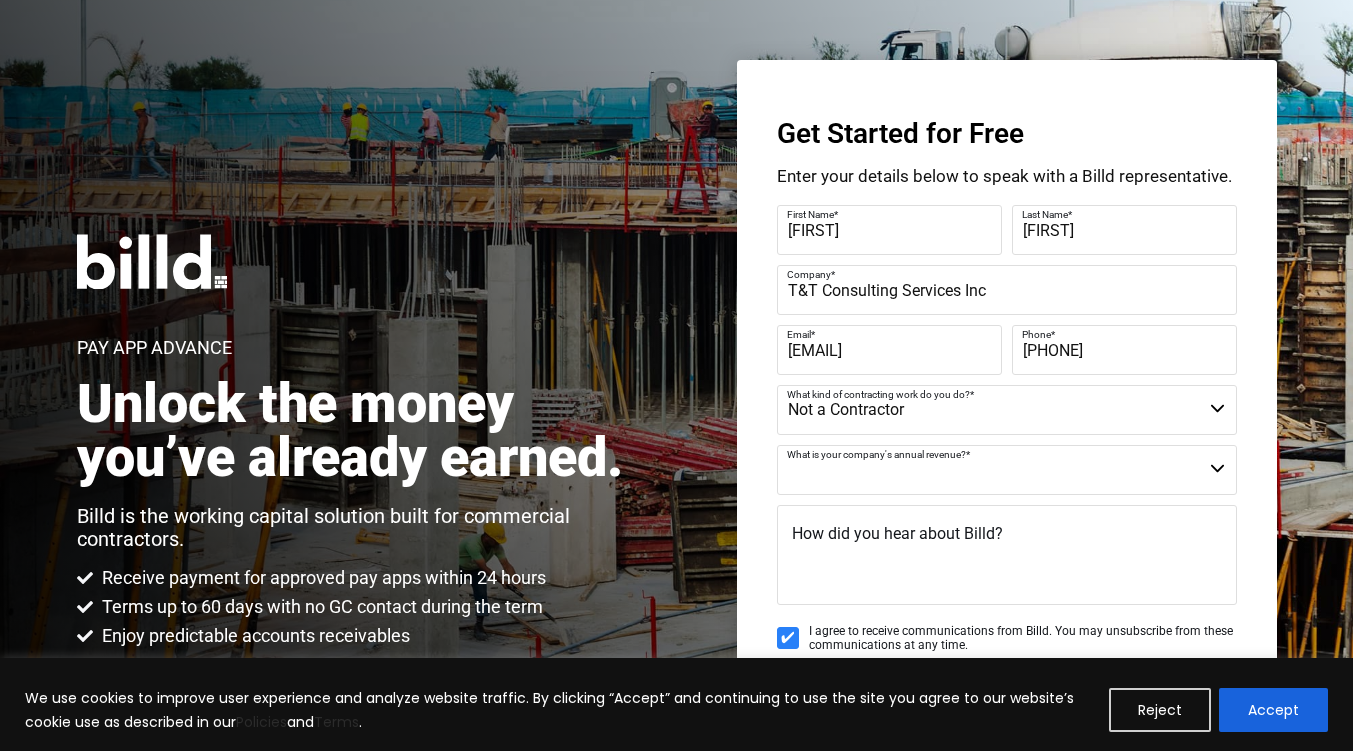 click on "$40M + $25M - $40M $8M - $25M $4M - $8M $2M - $4M $1M - $2M Less than $1M" at bounding box center [1007, 470] 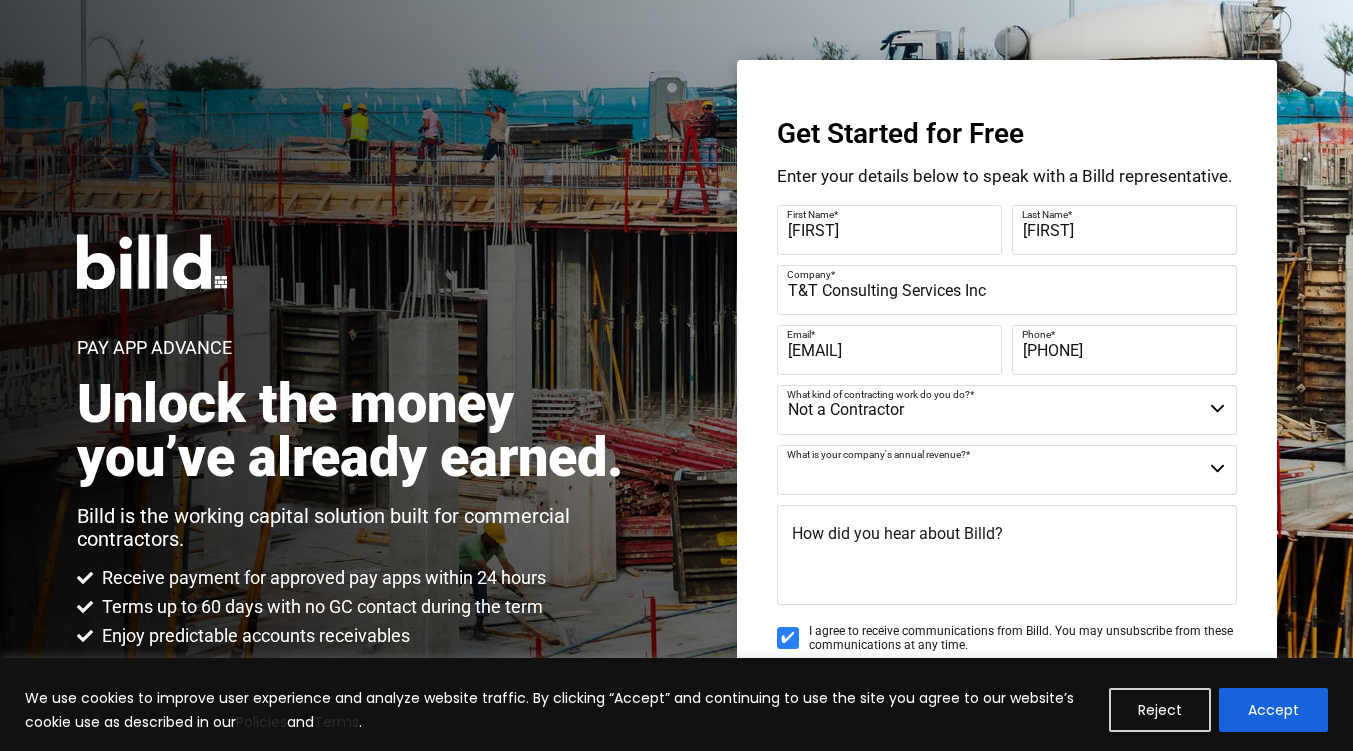 select on "Less than $1M" 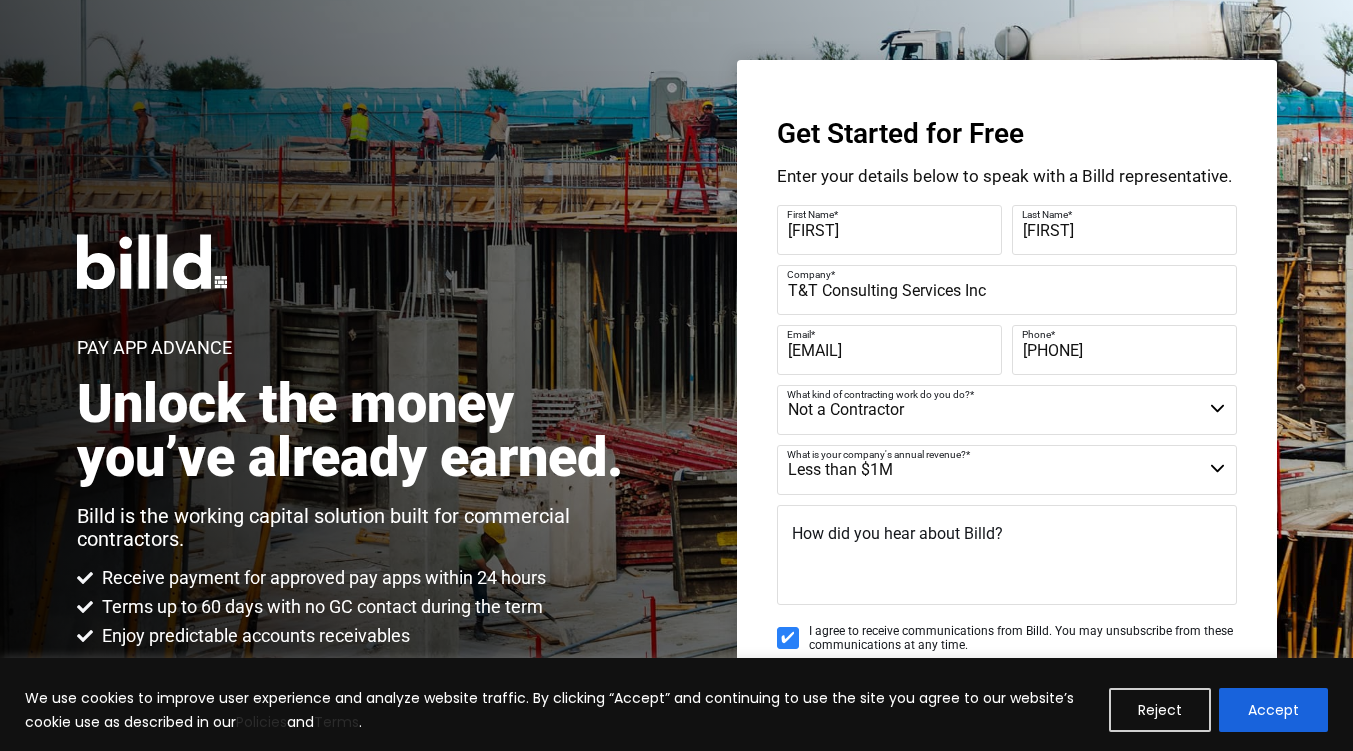 click on "$40M + $25M - $40M $8M - $25M $4M - $8M $2M - $4M $1M - $2M Less than $1M" at bounding box center [1007, 470] 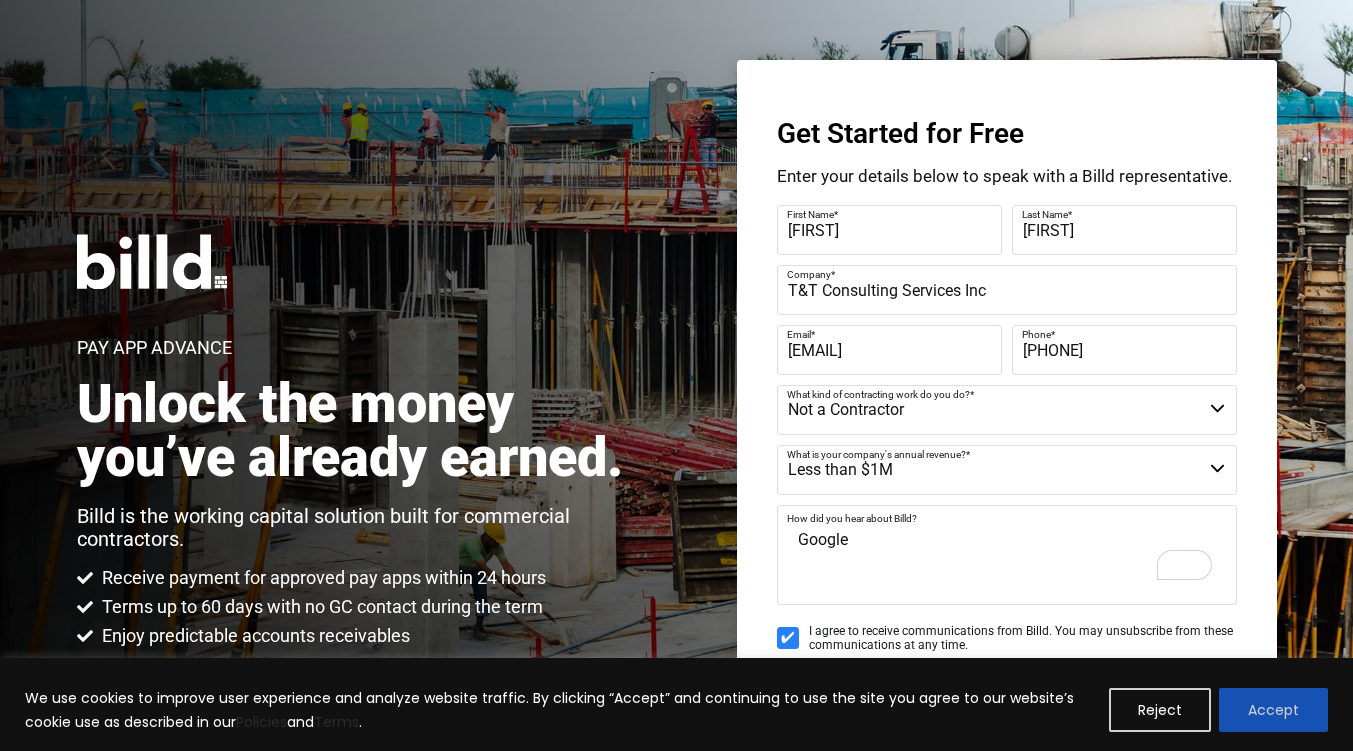 type on "Google" 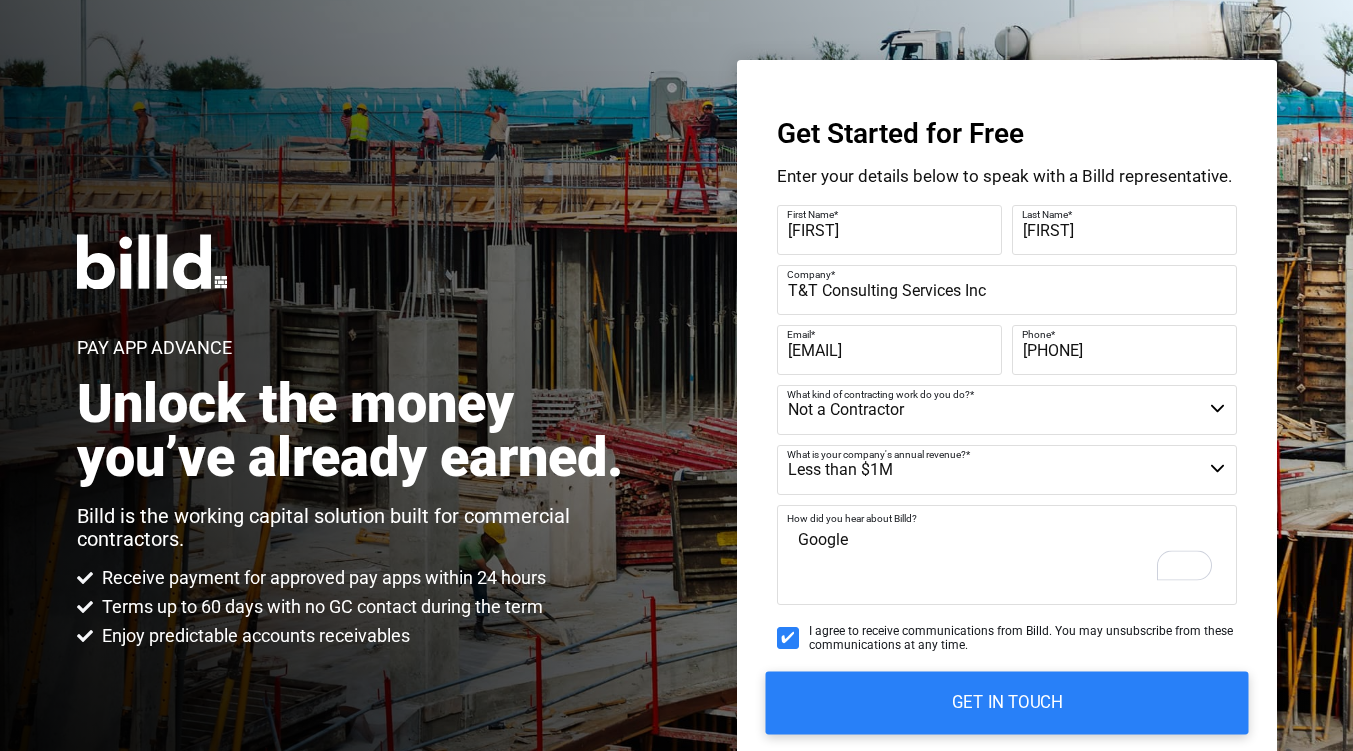 scroll, scrollTop: 0, scrollLeft: 0, axis: both 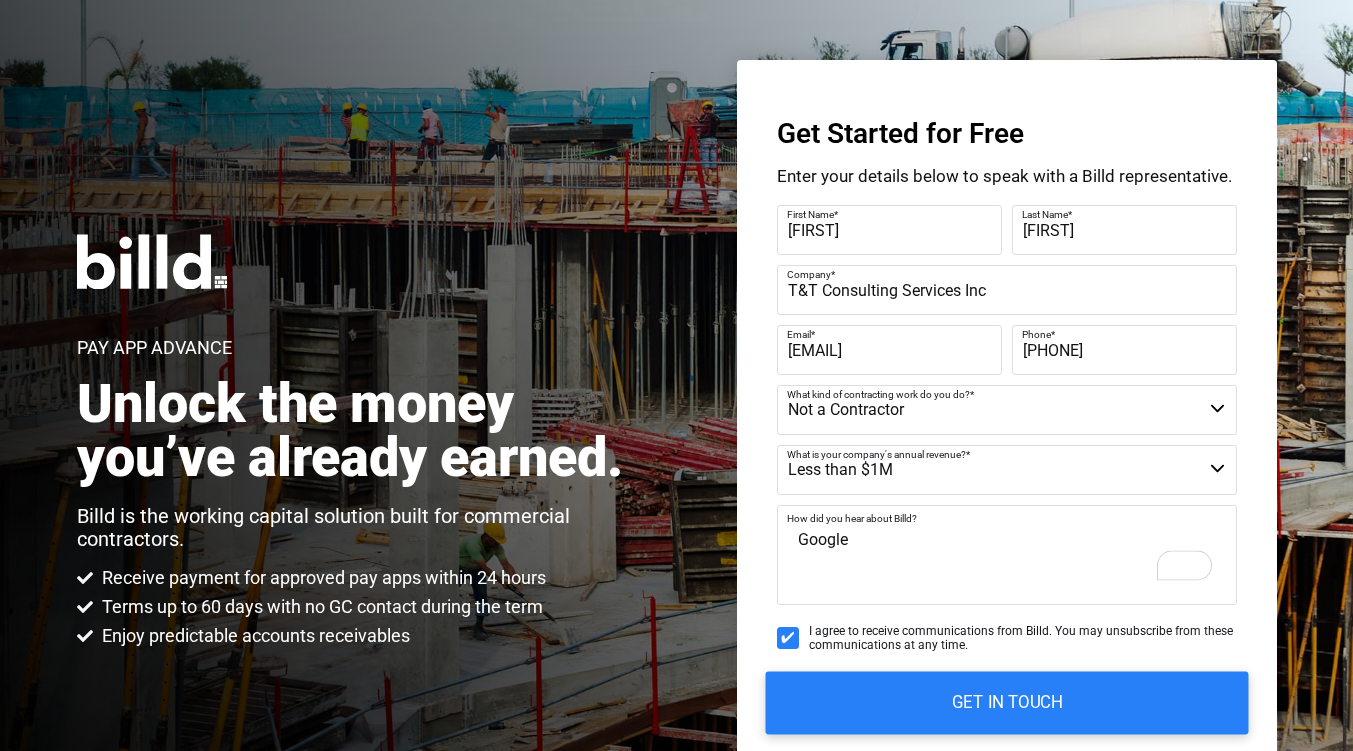 click on "GET IN TOUCH" at bounding box center [1006, 702] 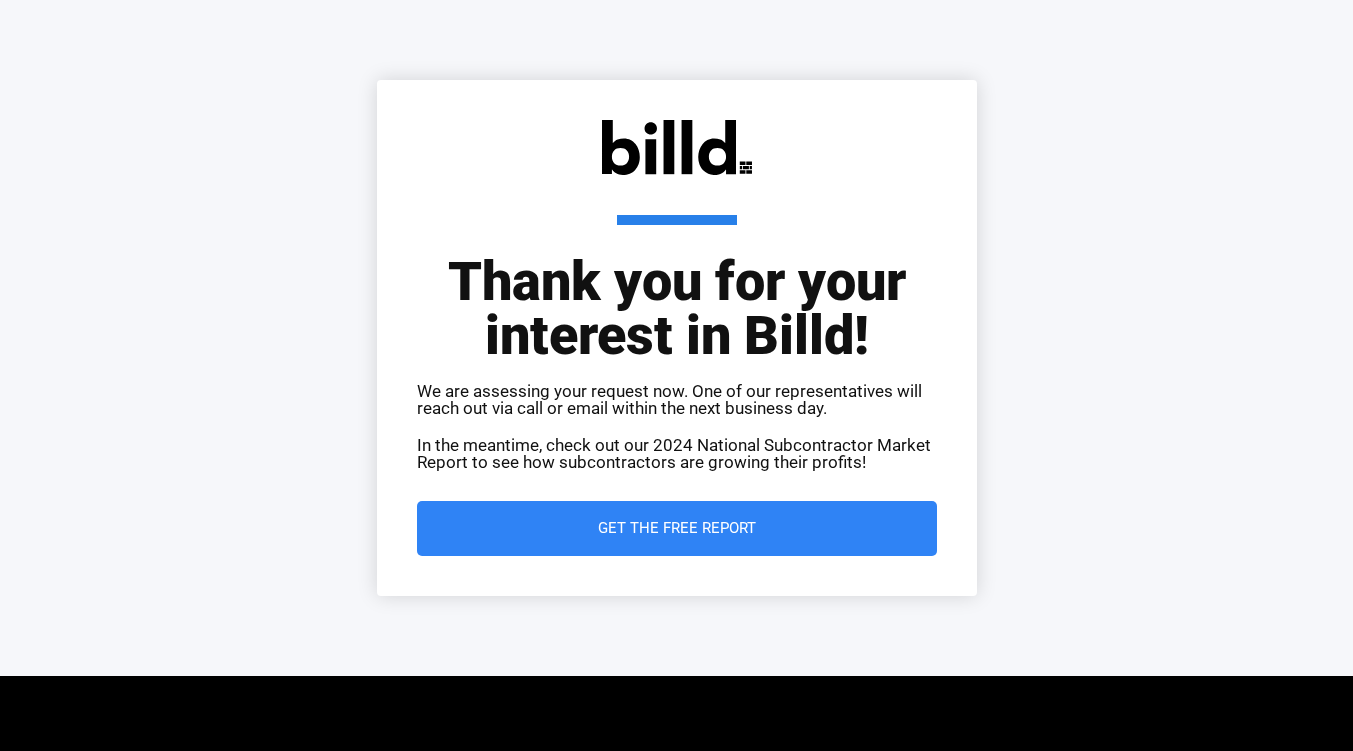 scroll, scrollTop: 0, scrollLeft: 0, axis: both 